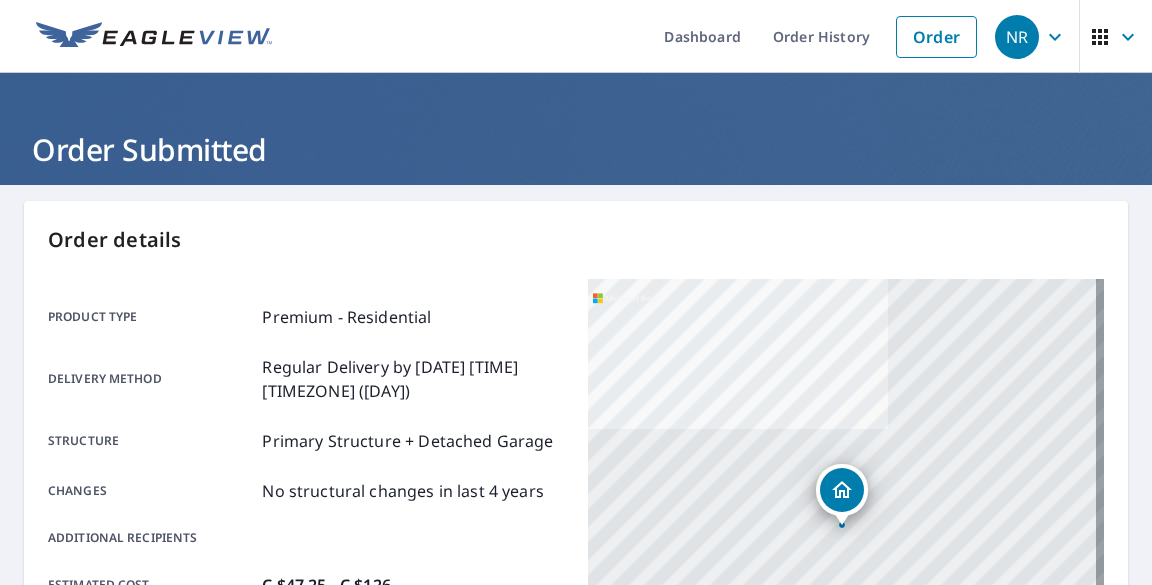 scroll, scrollTop: 0, scrollLeft: 0, axis: both 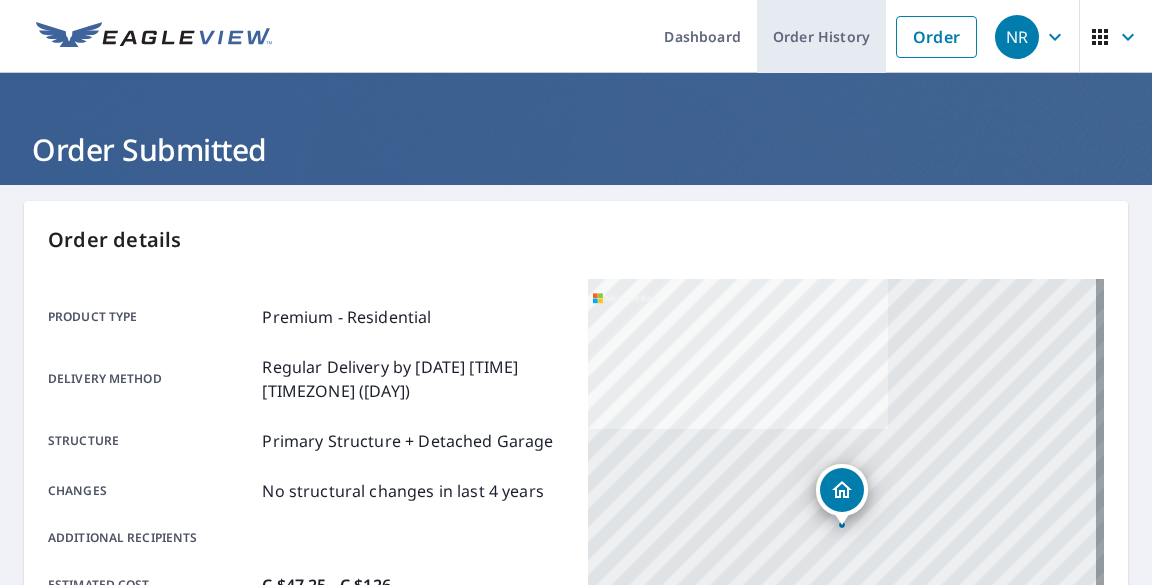 click on "Order History" at bounding box center (821, 36) 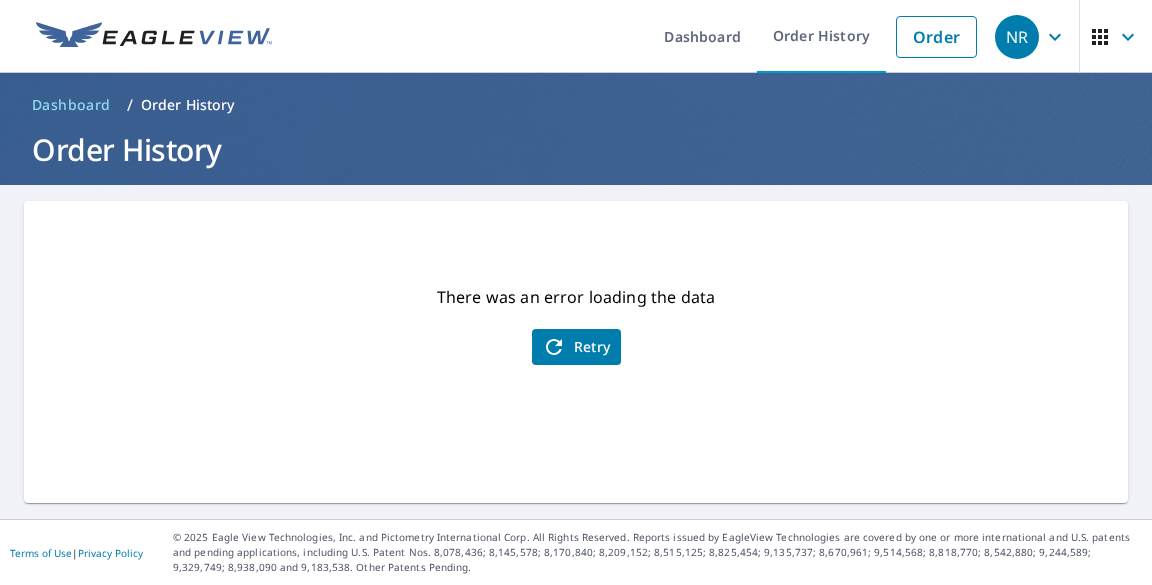 click on "Retry" at bounding box center (576, 347) 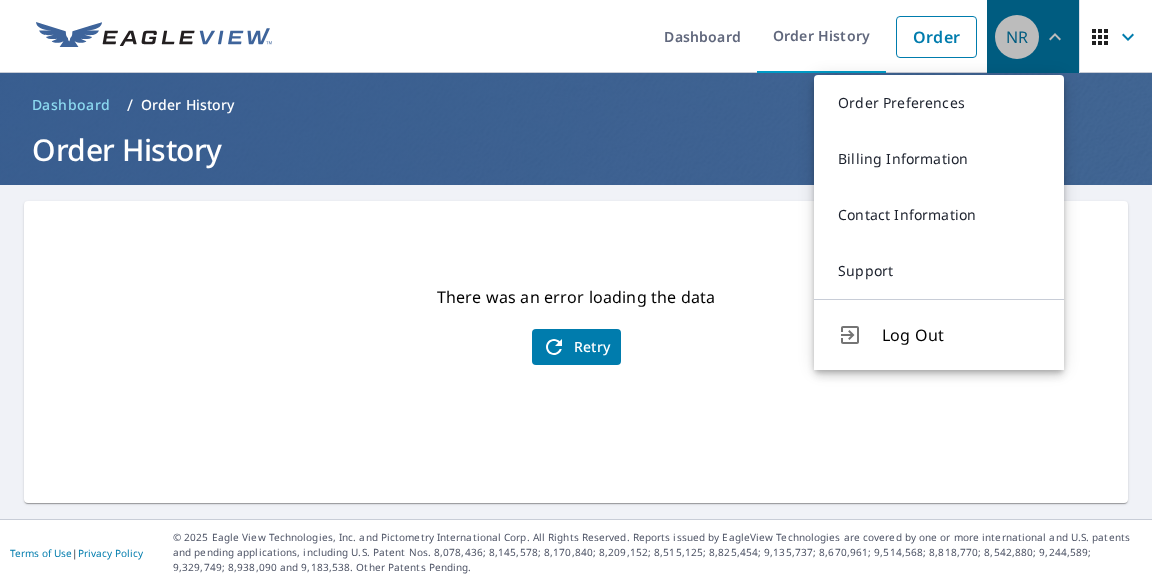 click 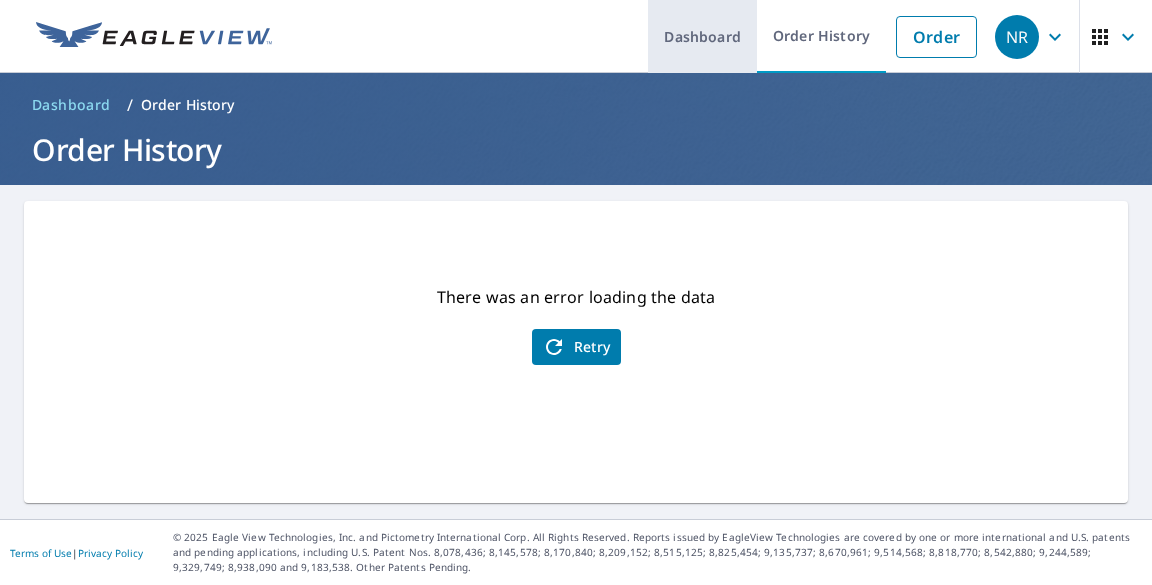 click on "Dashboard" at bounding box center [702, 36] 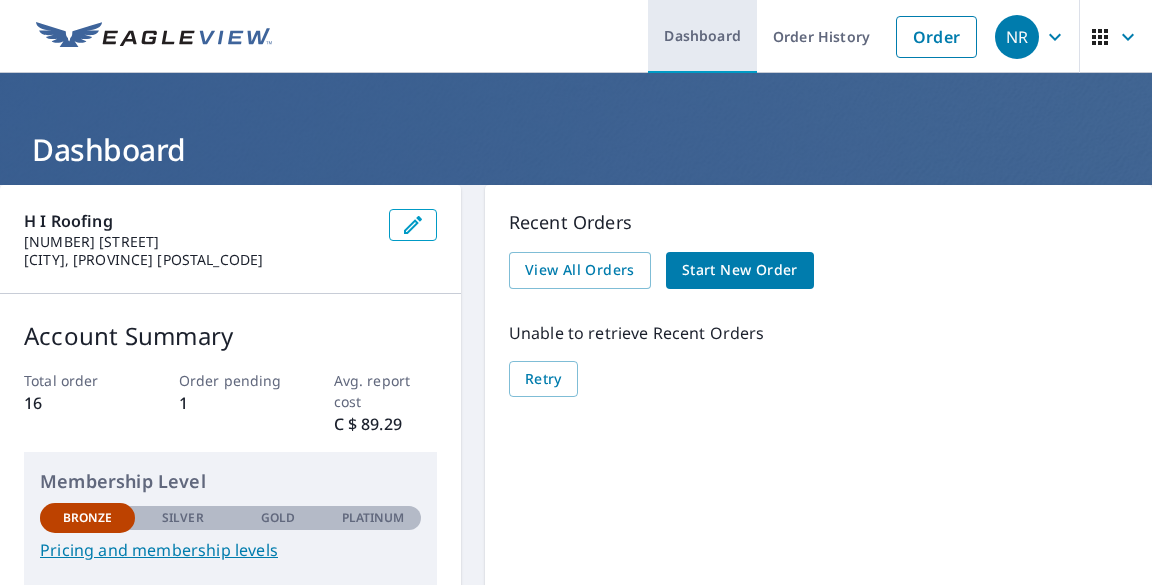 click on "Dashboard" at bounding box center (702, 36) 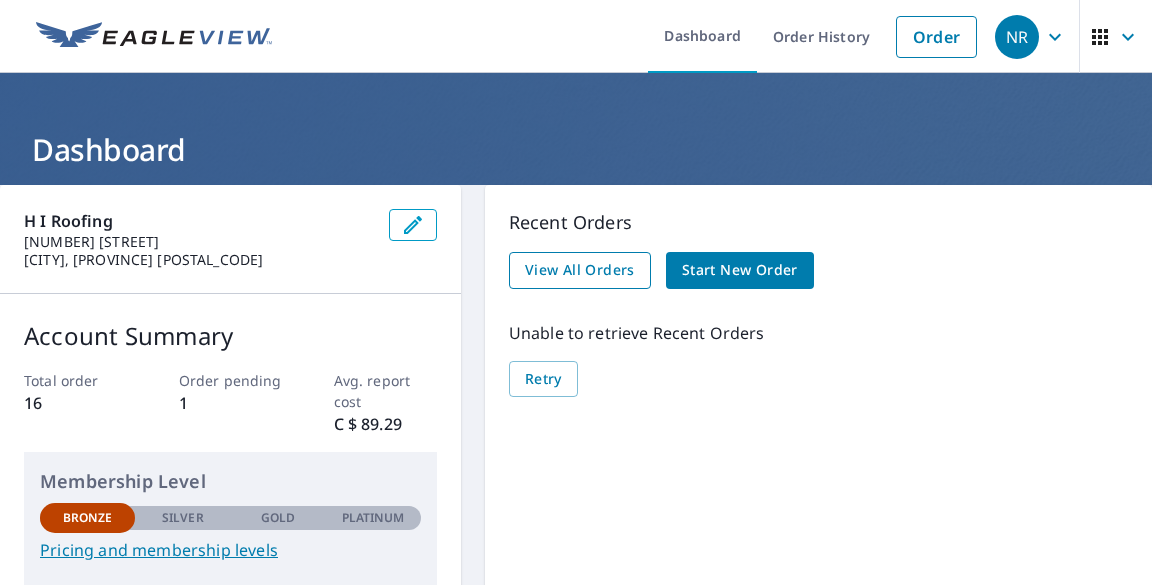 click on "View All Orders" at bounding box center [580, 270] 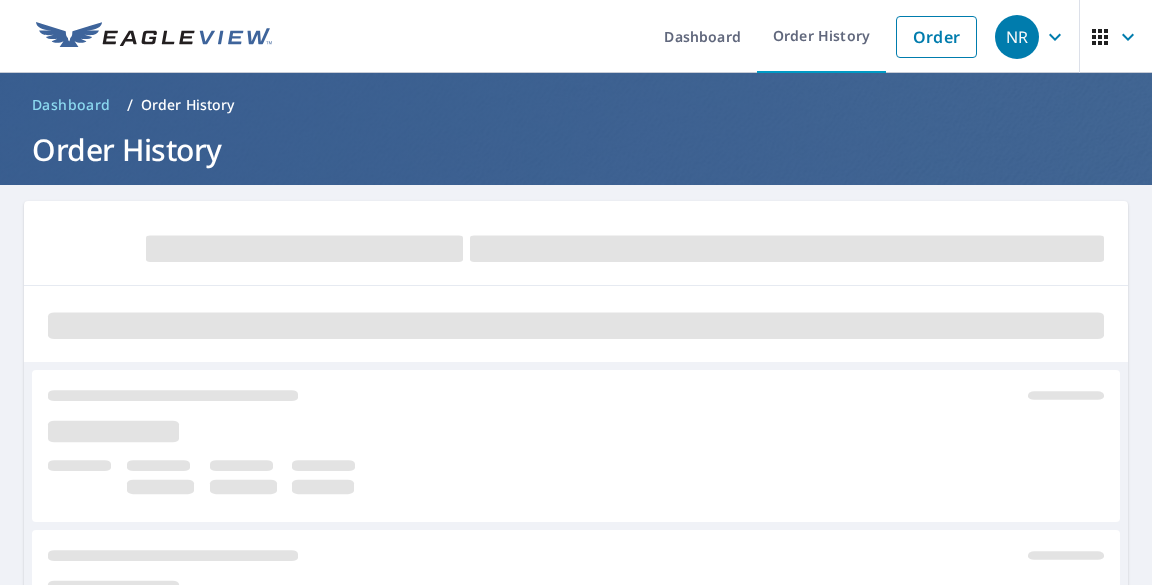 scroll, scrollTop: 0, scrollLeft: 0, axis: both 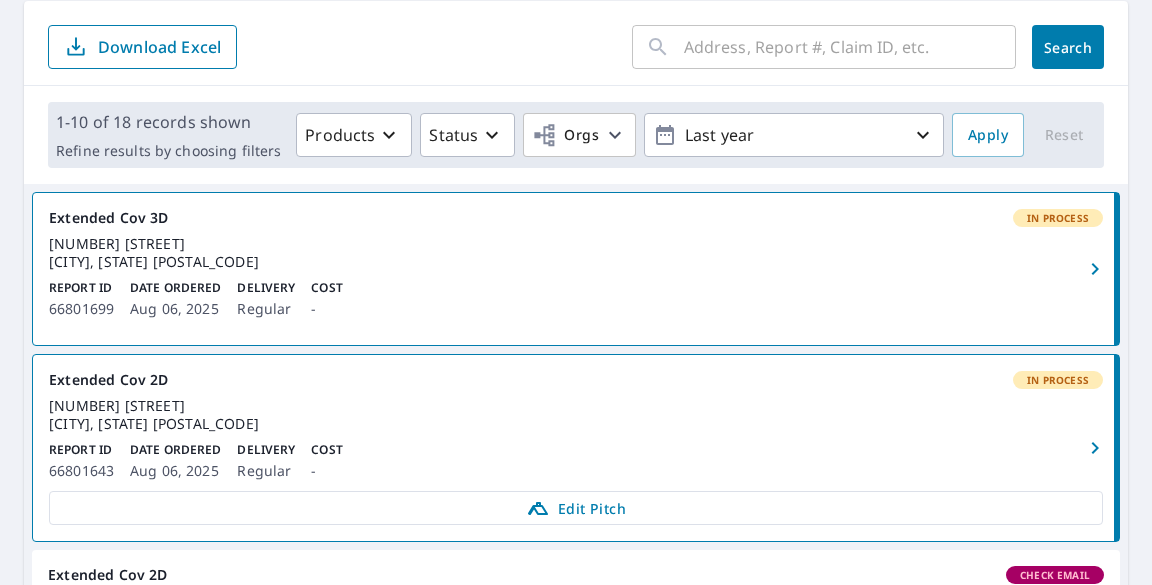 click on "548 WOODLAND AVE
SUNSHINE COAST, BC V0N1V1" at bounding box center (576, 253) 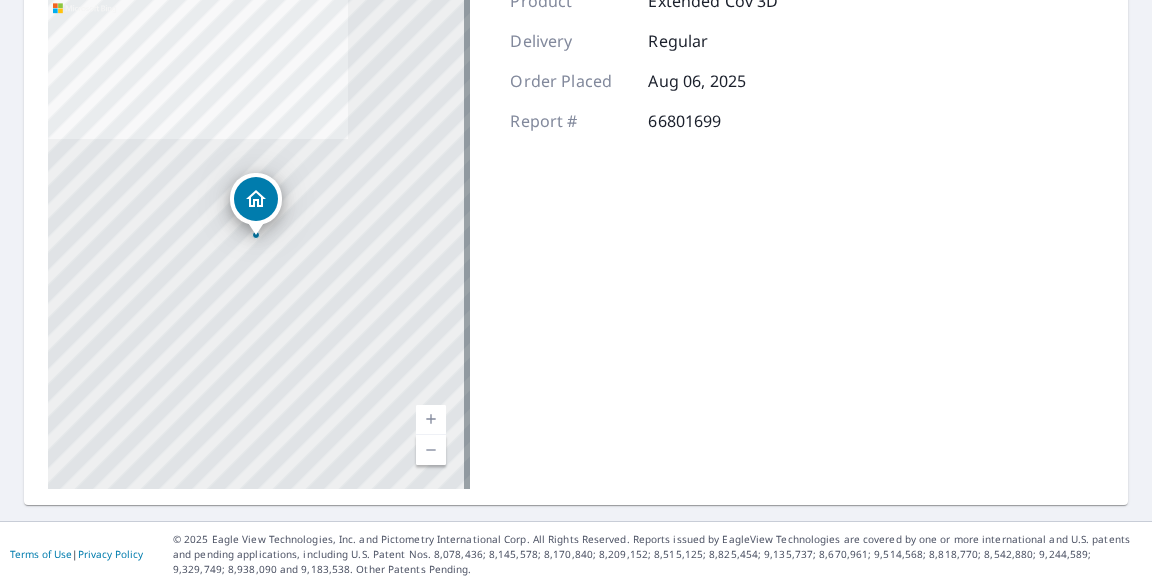 scroll, scrollTop: 0, scrollLeft: 0, axis: both 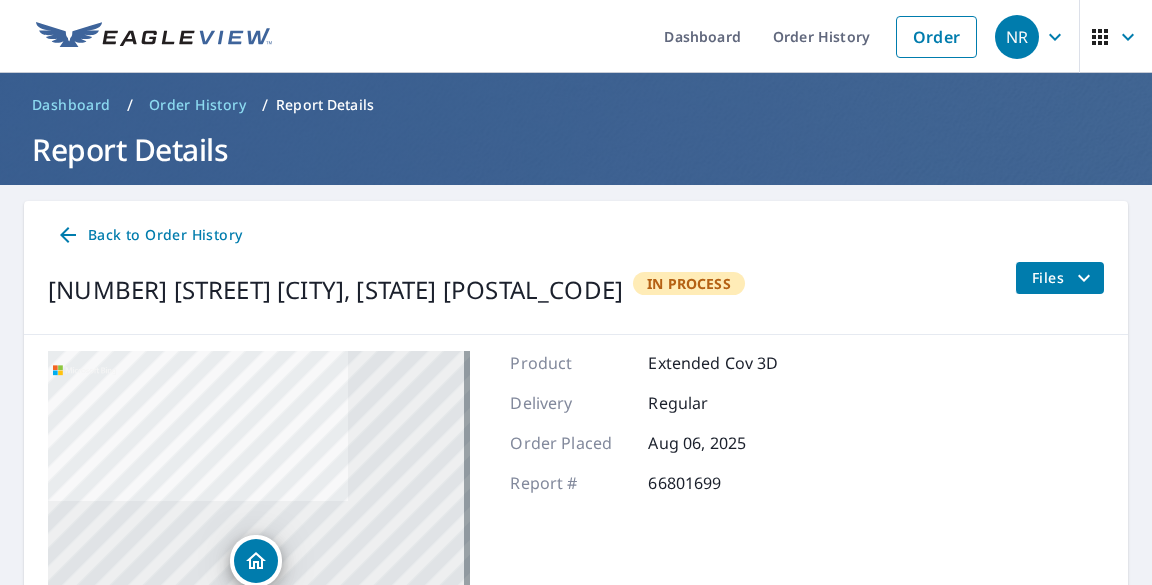 click on "Back to Order History 548 WOODLAND AVE
SUNSHINE COAST, BC V0N1V1 In Process Files" at bounding box center [576, 268] 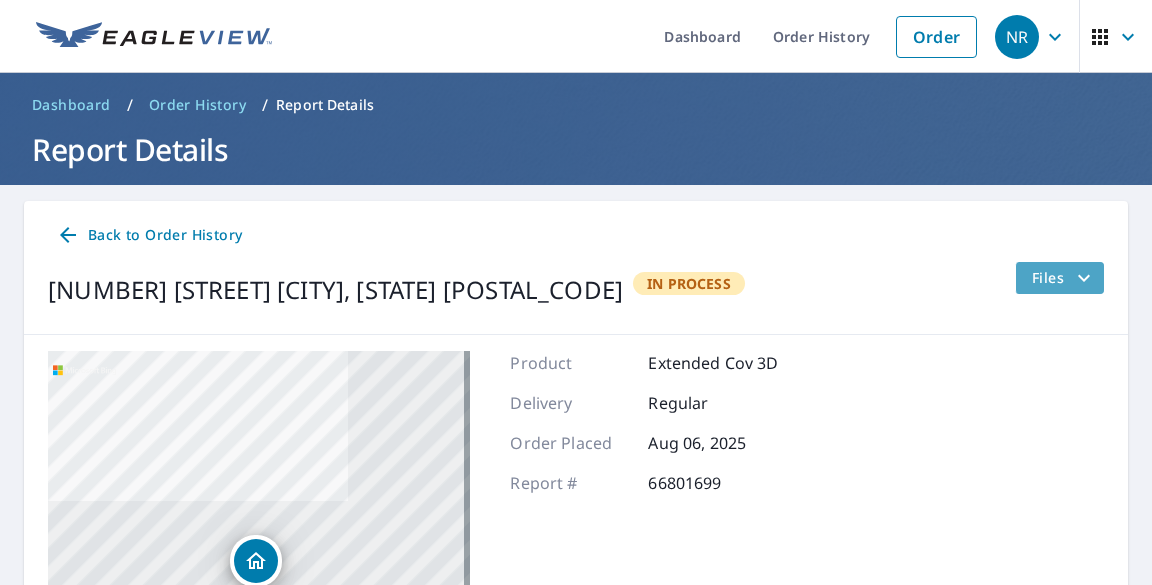 click 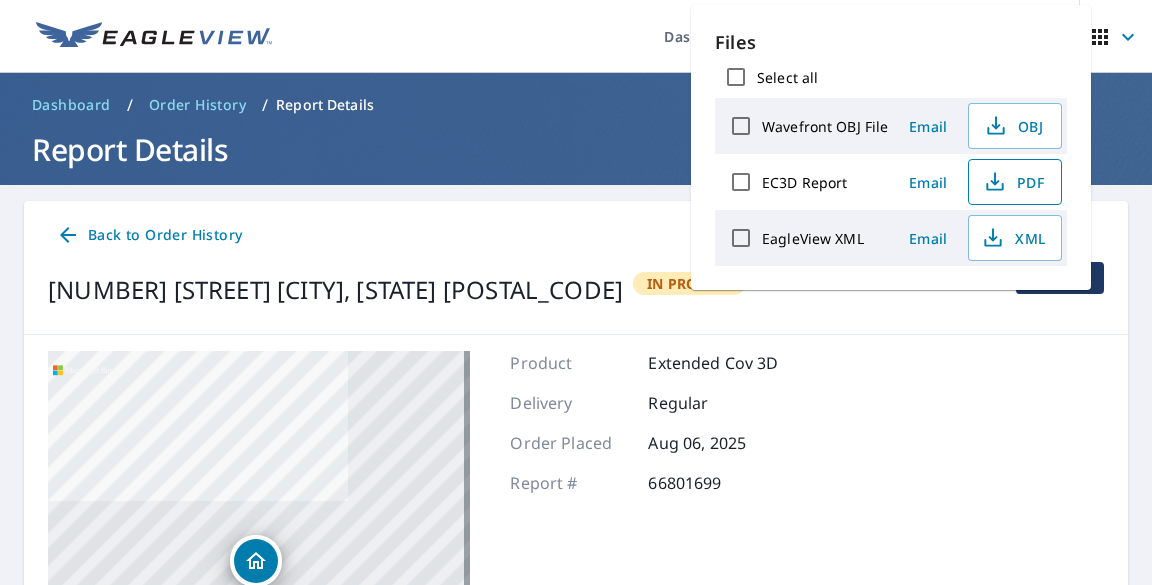click 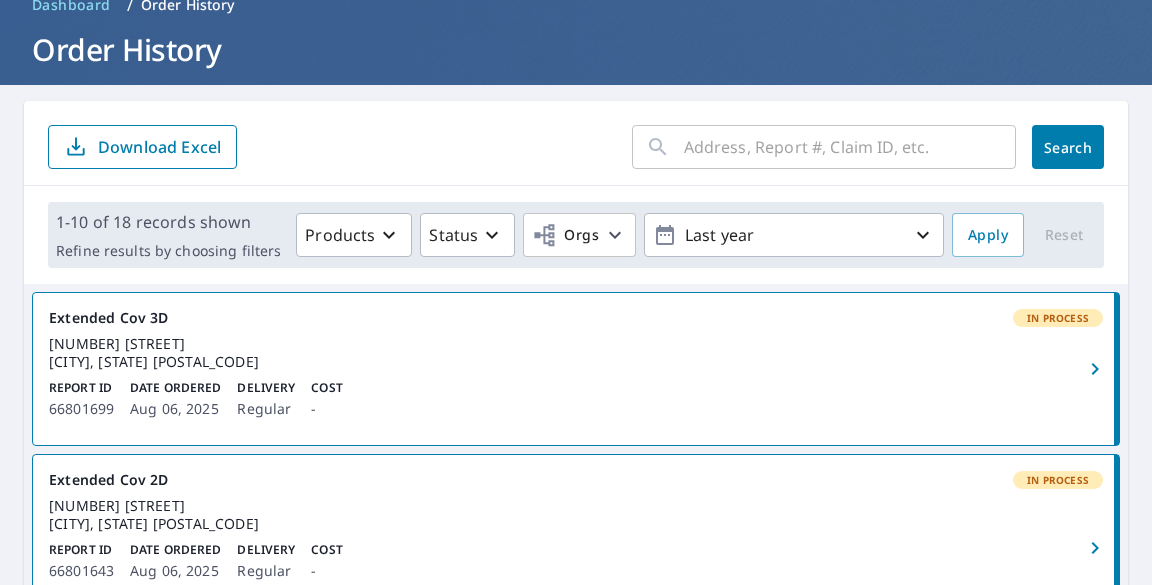 scroll, scrollTop: 200, scrollLeft: 0, axis: vertical 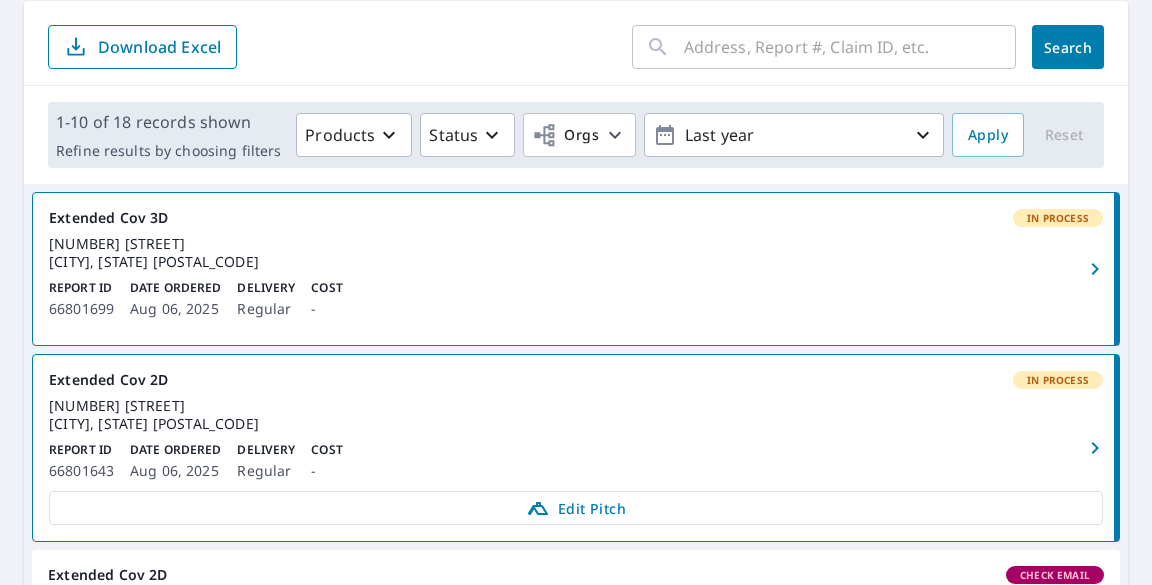 click on "548 WOODLAND AVE
SUNSHINE COAST, BC V0N1V1" at bounding box center [576, 253] 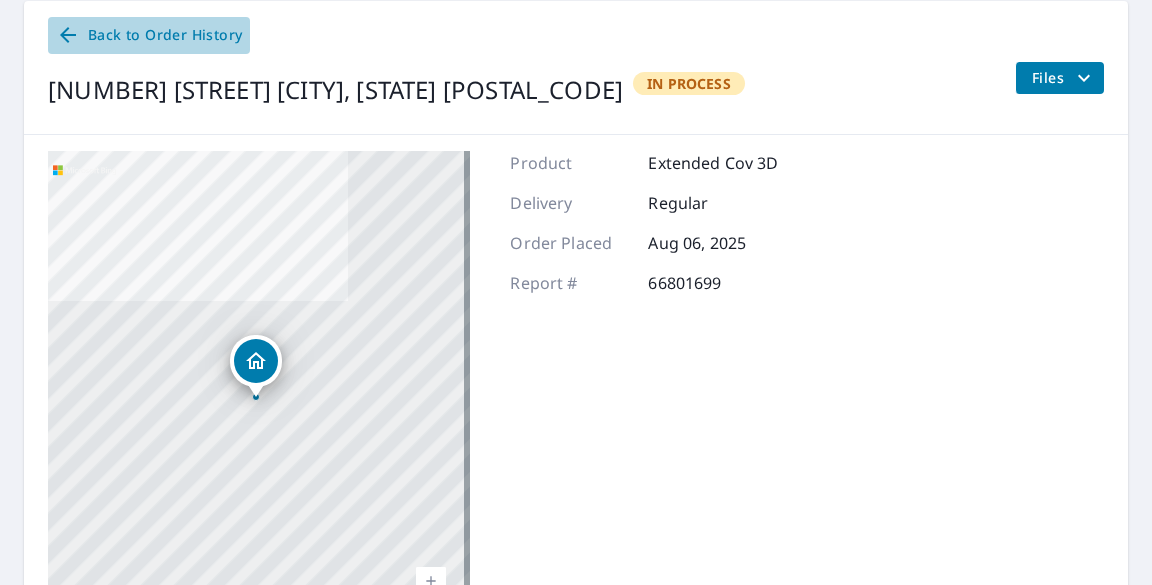 click on "Back to Order History" at bounding box center (149, 35) 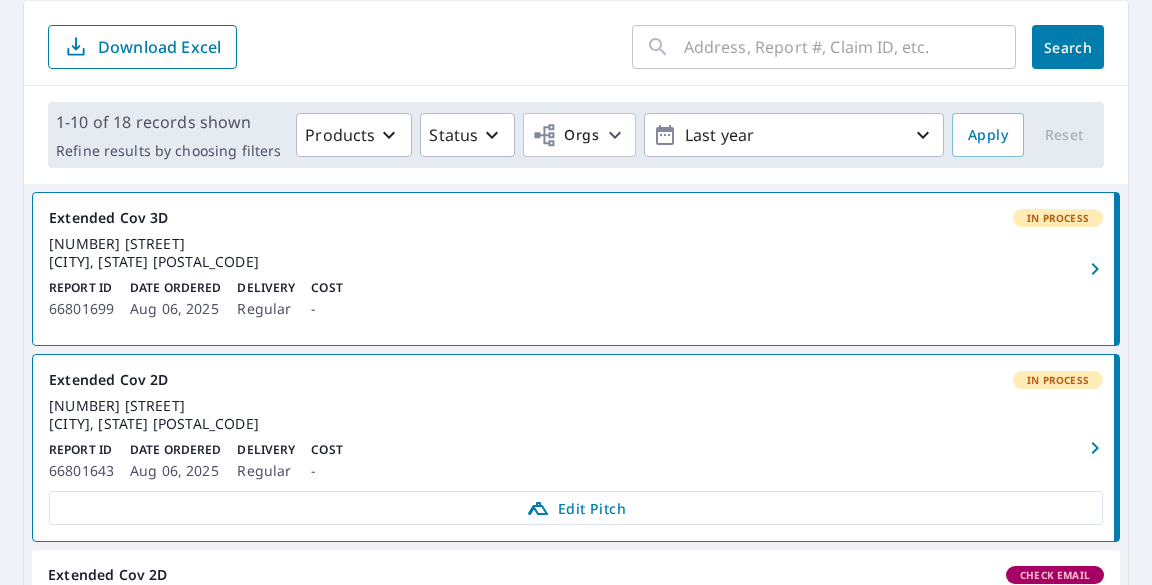 click on "745 COURTNEY RD
SUNSHINE COAST, BC V0N1V1" at bounding box center (576, 415) 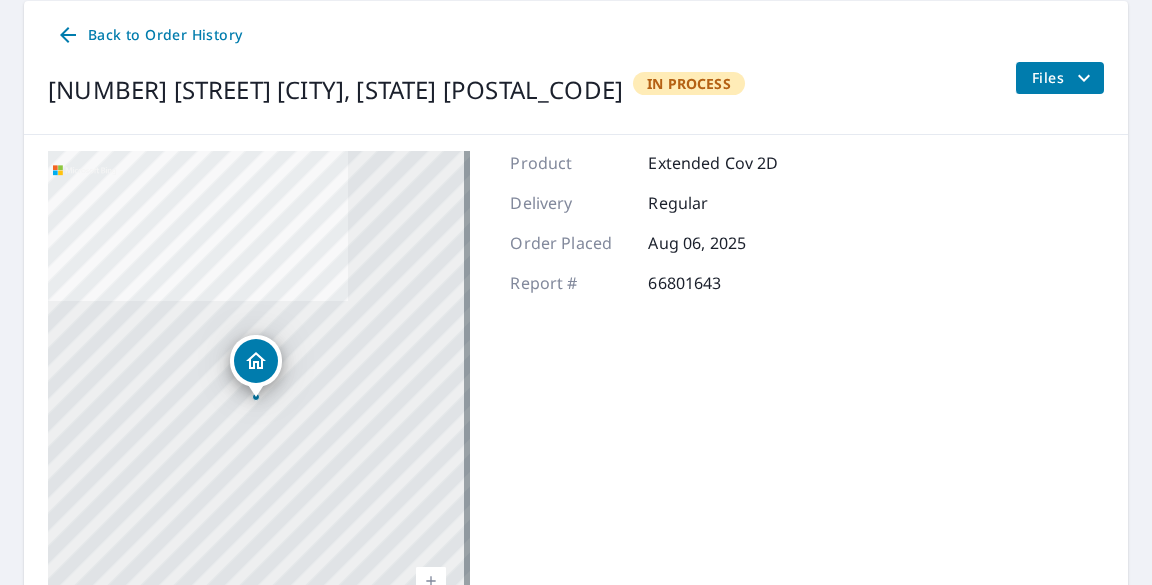 click on "Files" at bounding box center [1064, 78] 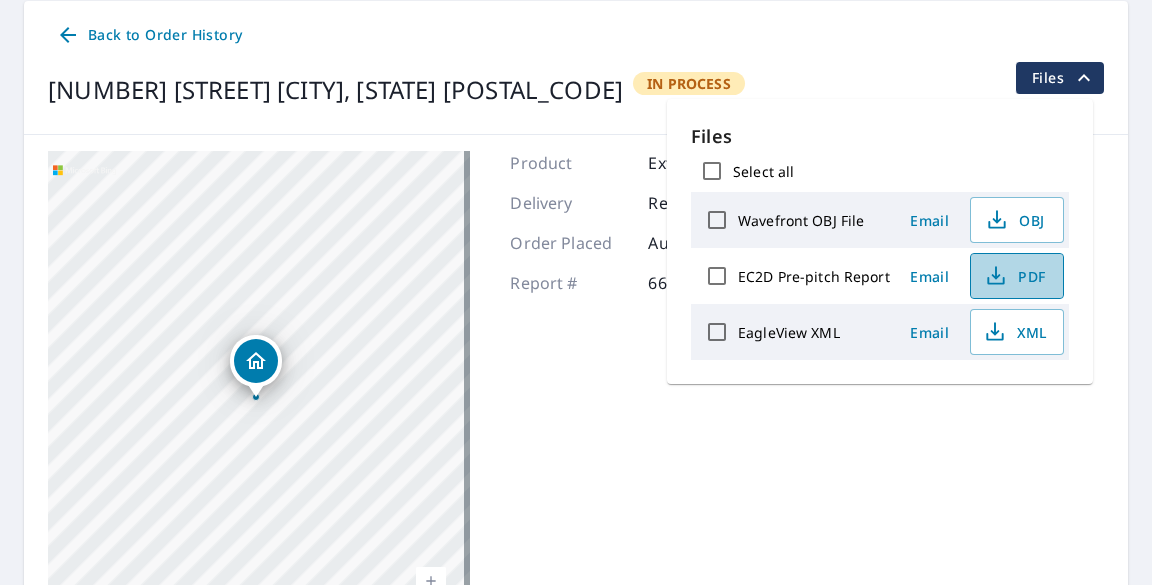 click on "PDF" at bounding box center [1015, 276] 